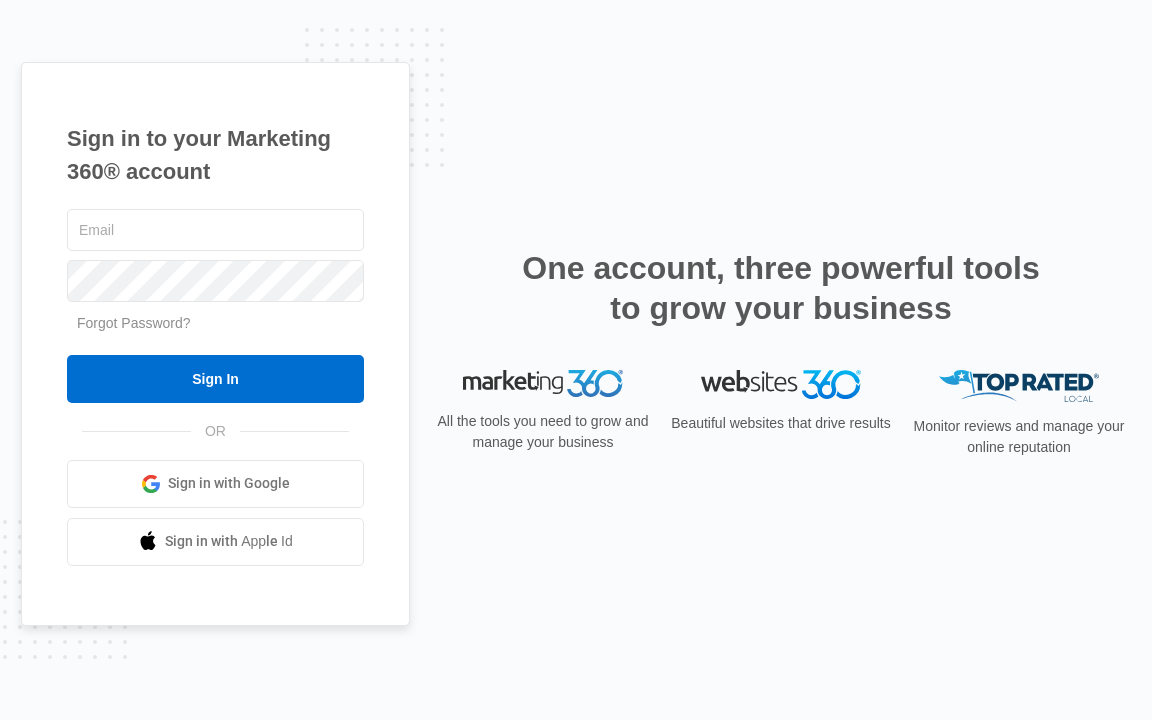 scroll, scrollTop: 0, scrollLeft: 0, axis: both 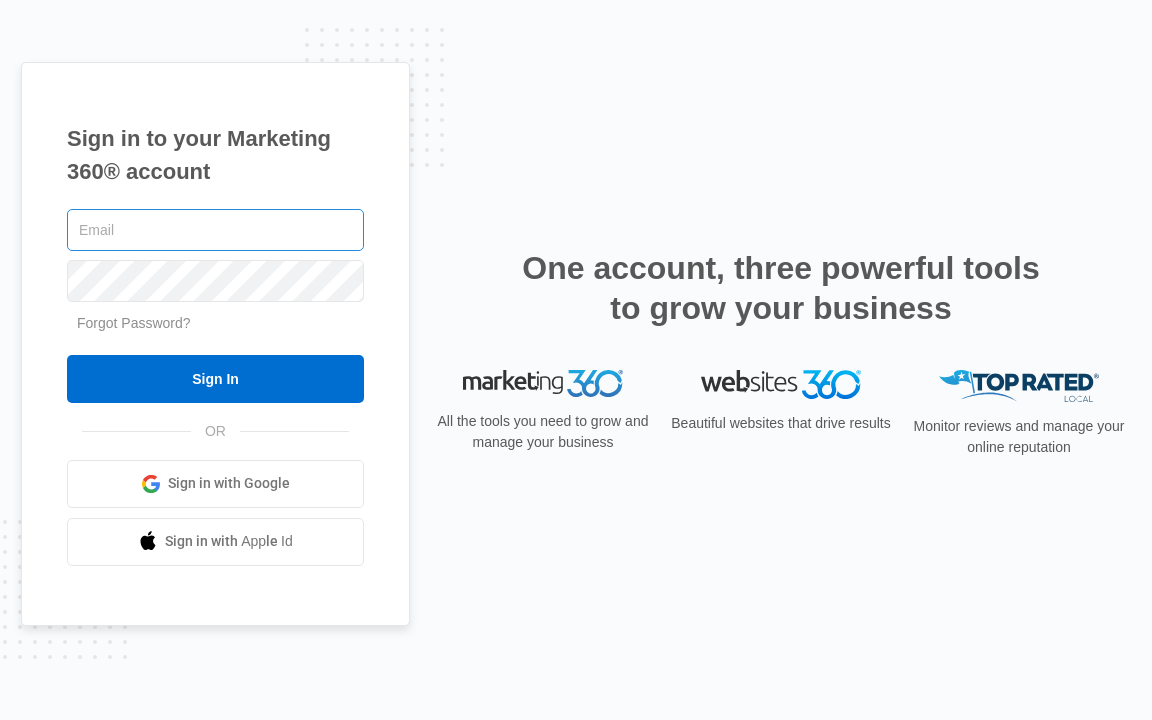 type on "[EMAIL_ADDRESS][DOMAIN_NAME]" 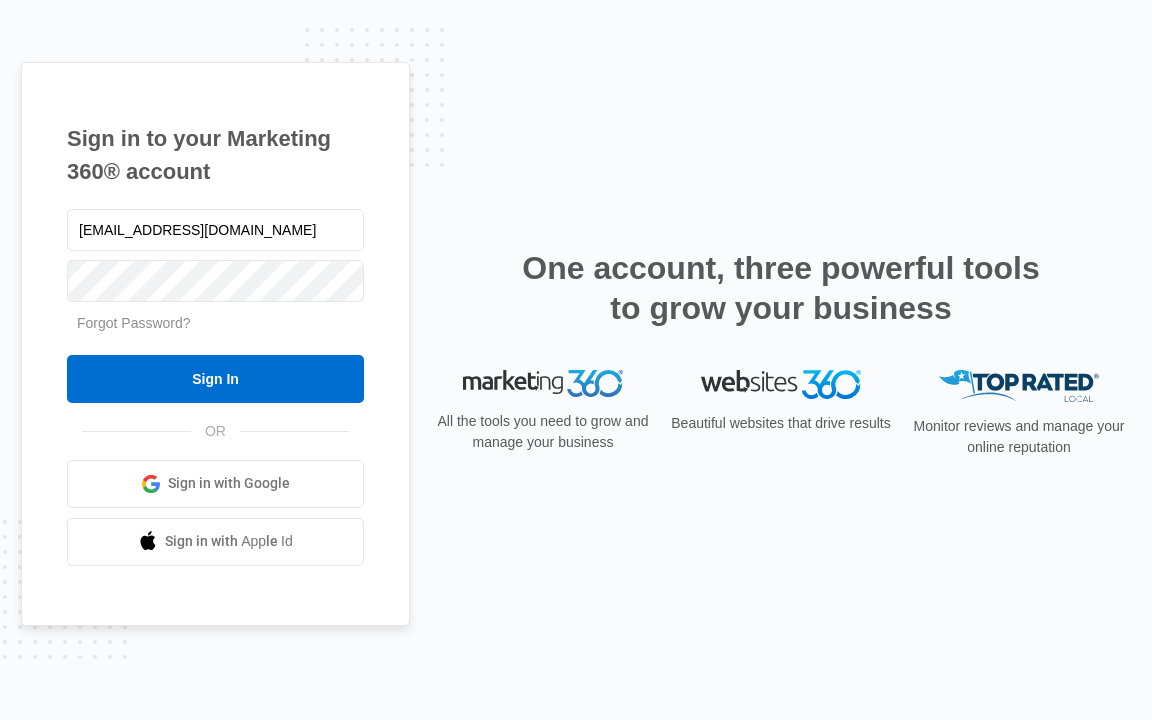 drag, startPoint x: 302, startPoint y: 234, endPoint x: 30, endPoint y: 207, distance: 273.3368 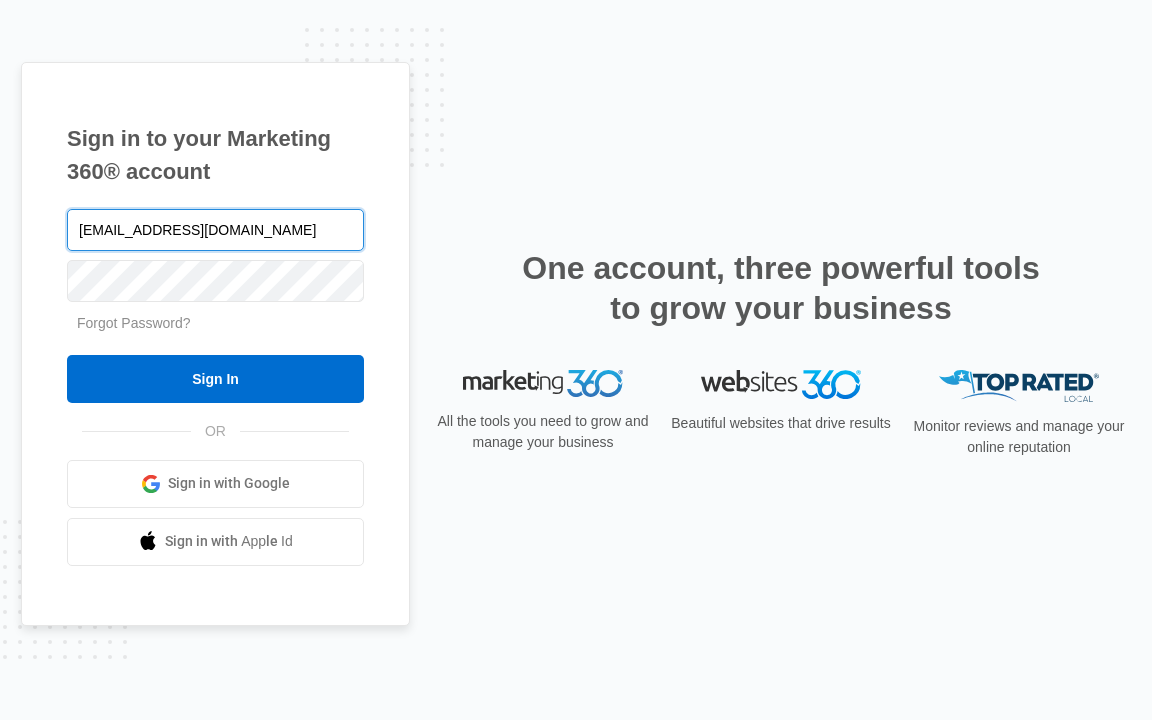 drag, startPoint x: 311, startPoint y: 234, endPoint x: 44, endPoint y: 221, distance: 267.31628 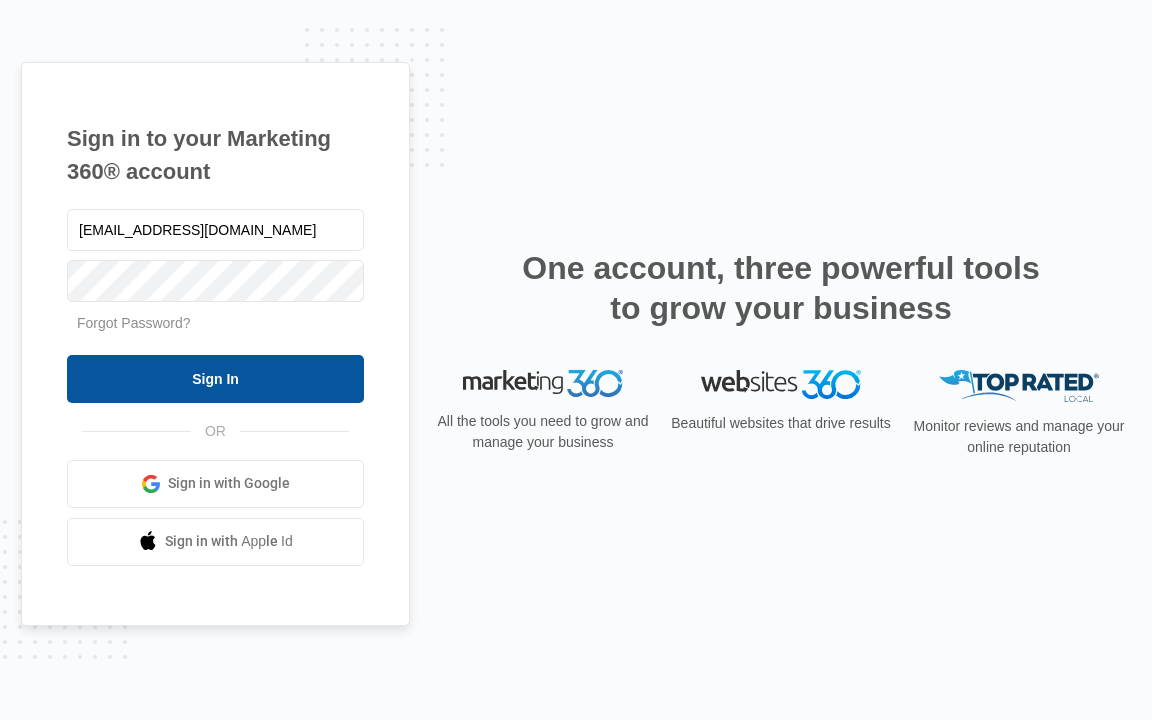 click on "Sign In" at bounding box center (215, 379) 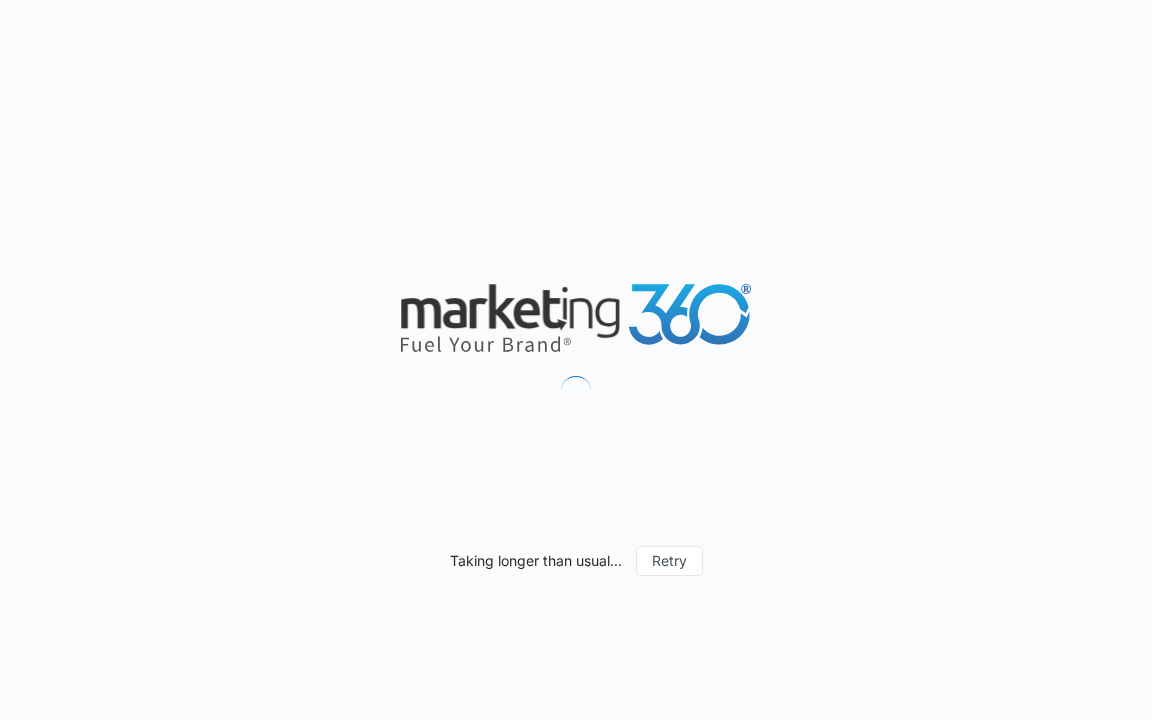 scroll, scrollTop: 0, scrollLeft: 0, axis: both 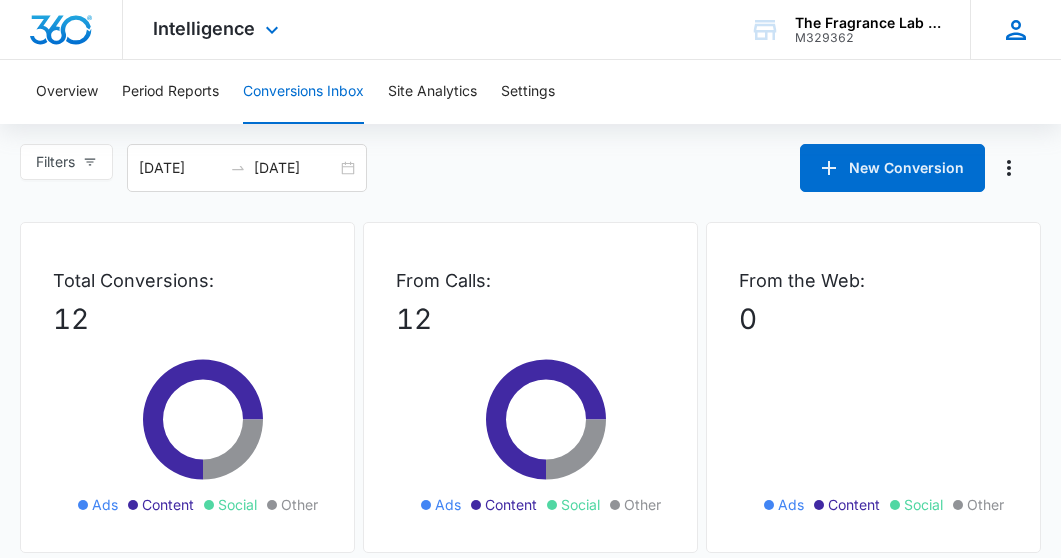 click 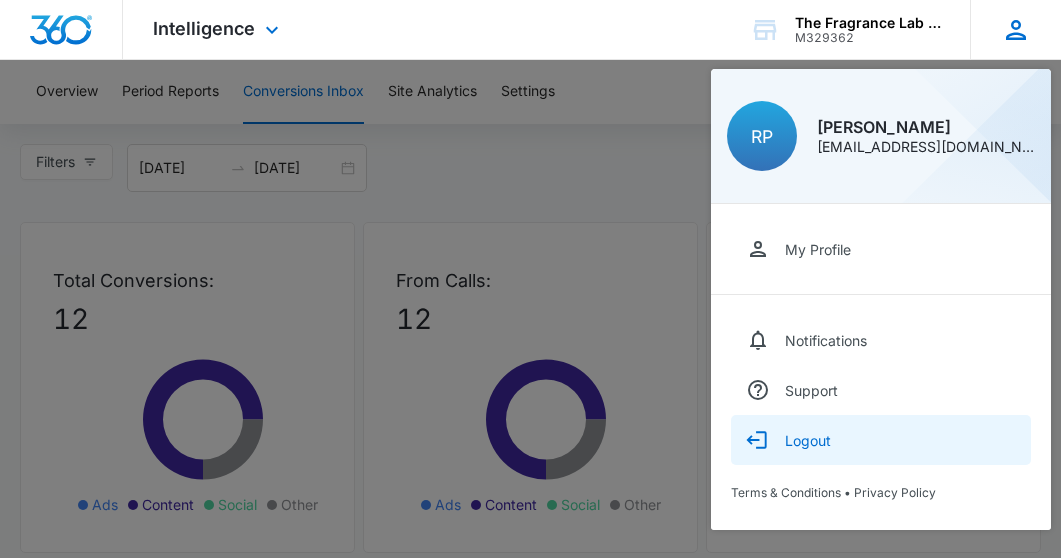 click on "Logout" at bounding box center [808, 440] 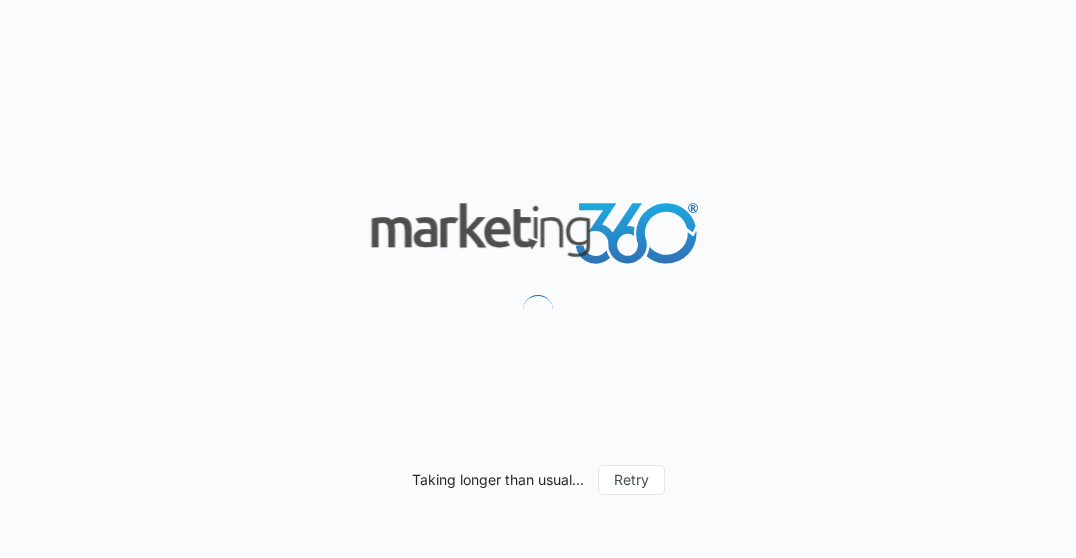 scroll, scrollTop: 0, scrollLeft: 0, axis: both 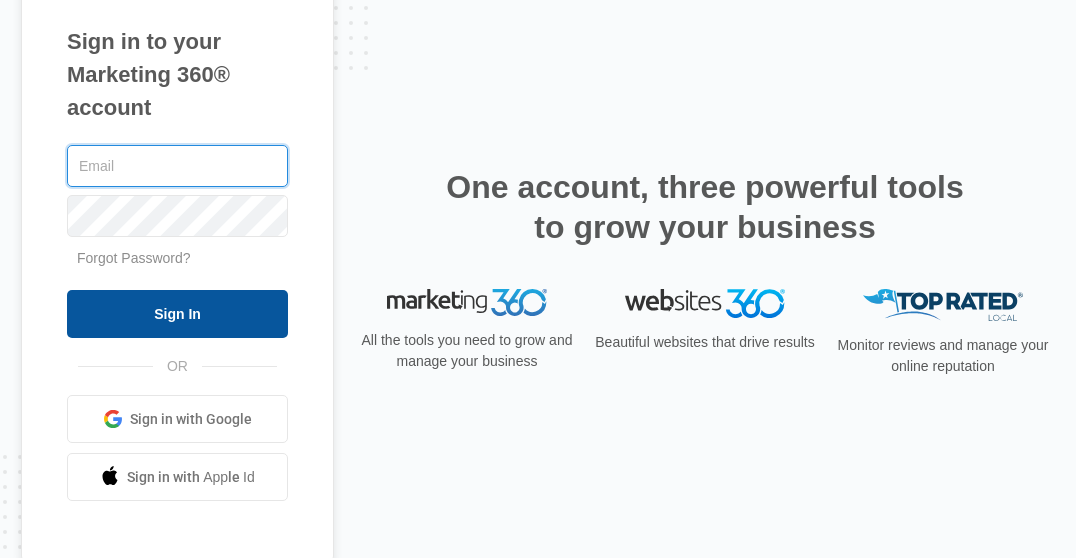 type on "[EMAIL_ADDRESS][DOMAIN_NAME]" 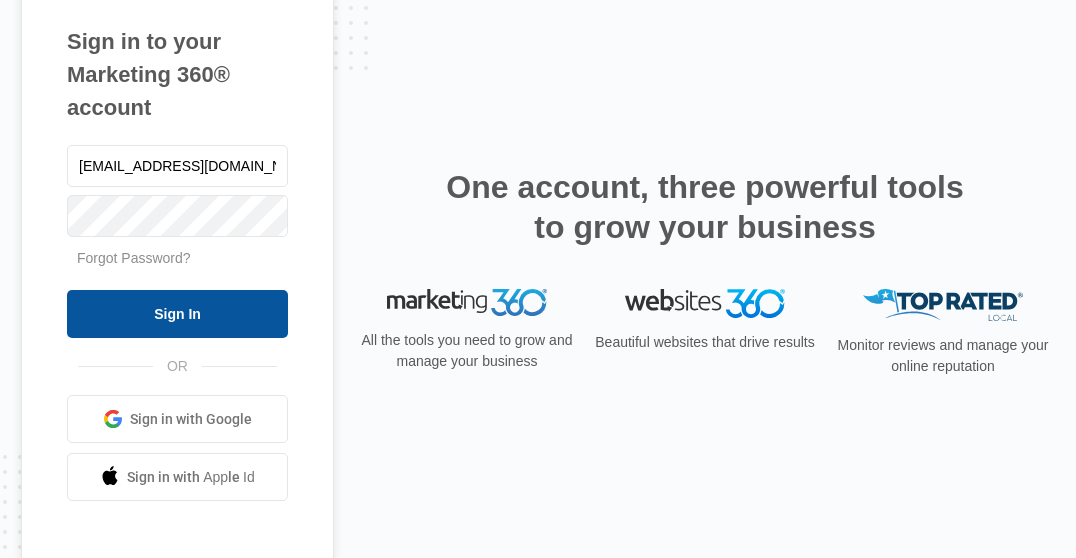 click on "Sign In" at bounding box center (177, 314) 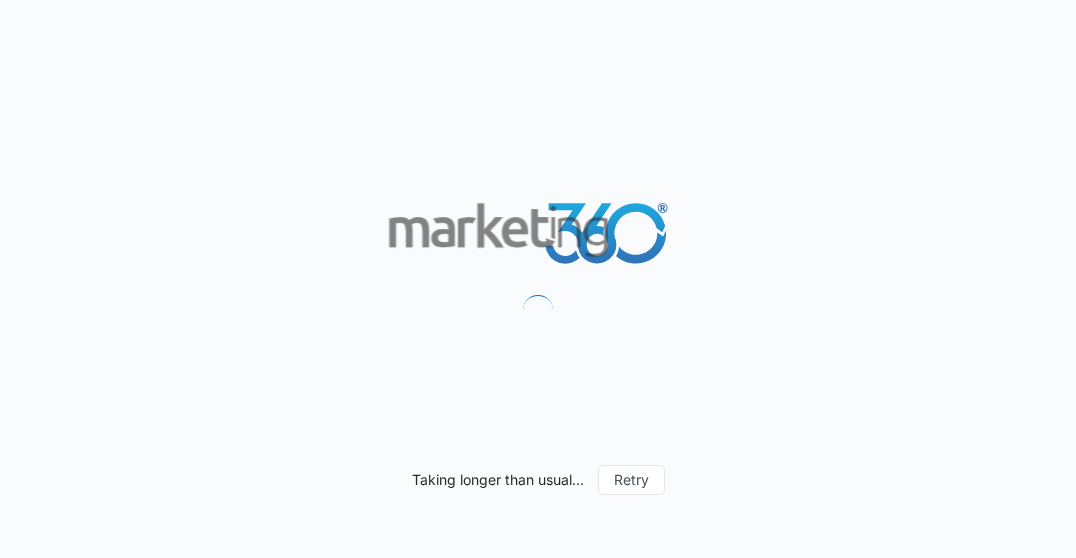 scroll, scrollTop: 0, scrollLeft: 0, axis: both 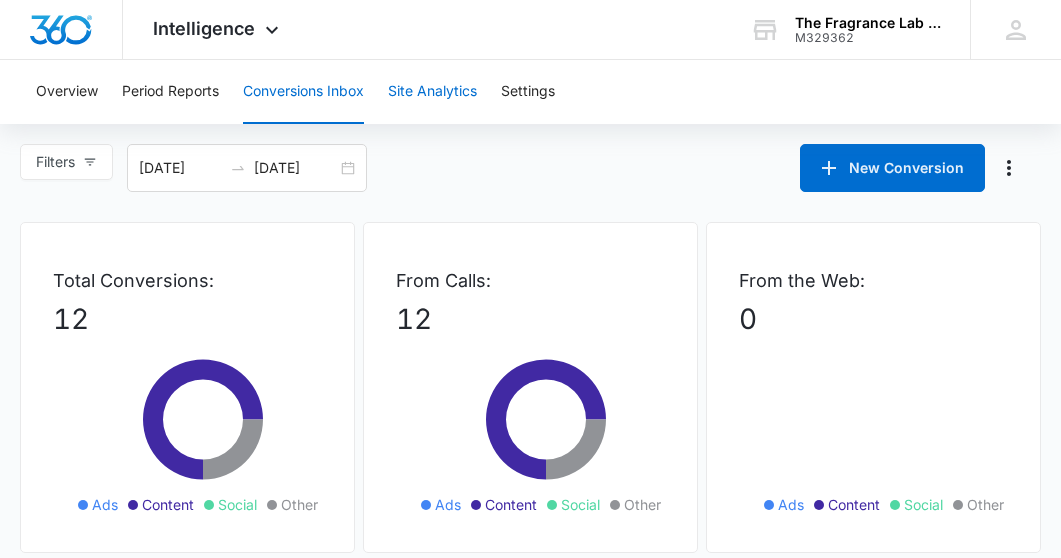 click on "Site Analytics" at bounding box center [432, 92] 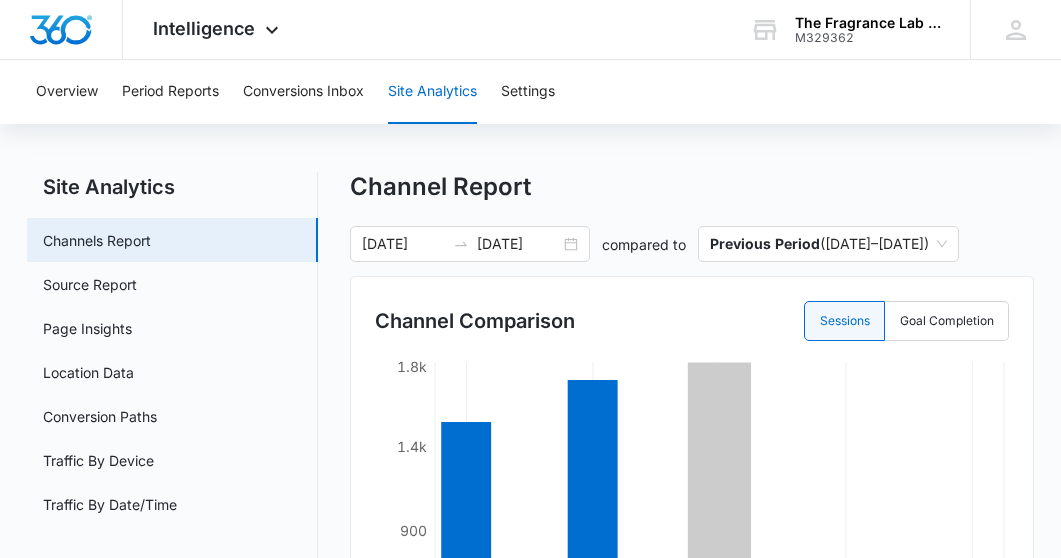 scroll, scrollTop: 0, scrollLeft: 0, axis: both 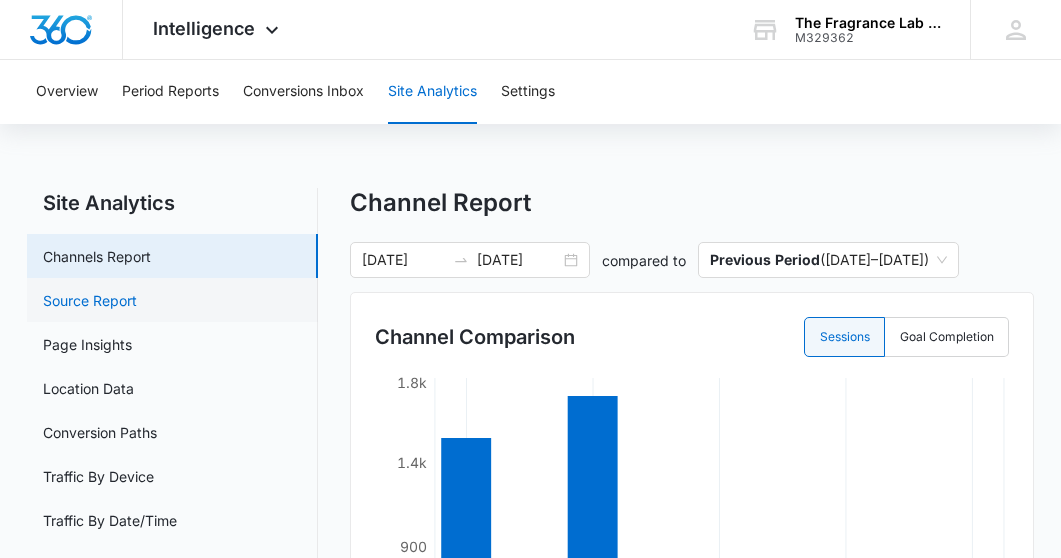 click on "Source Report" at bounding box center (90, 300) 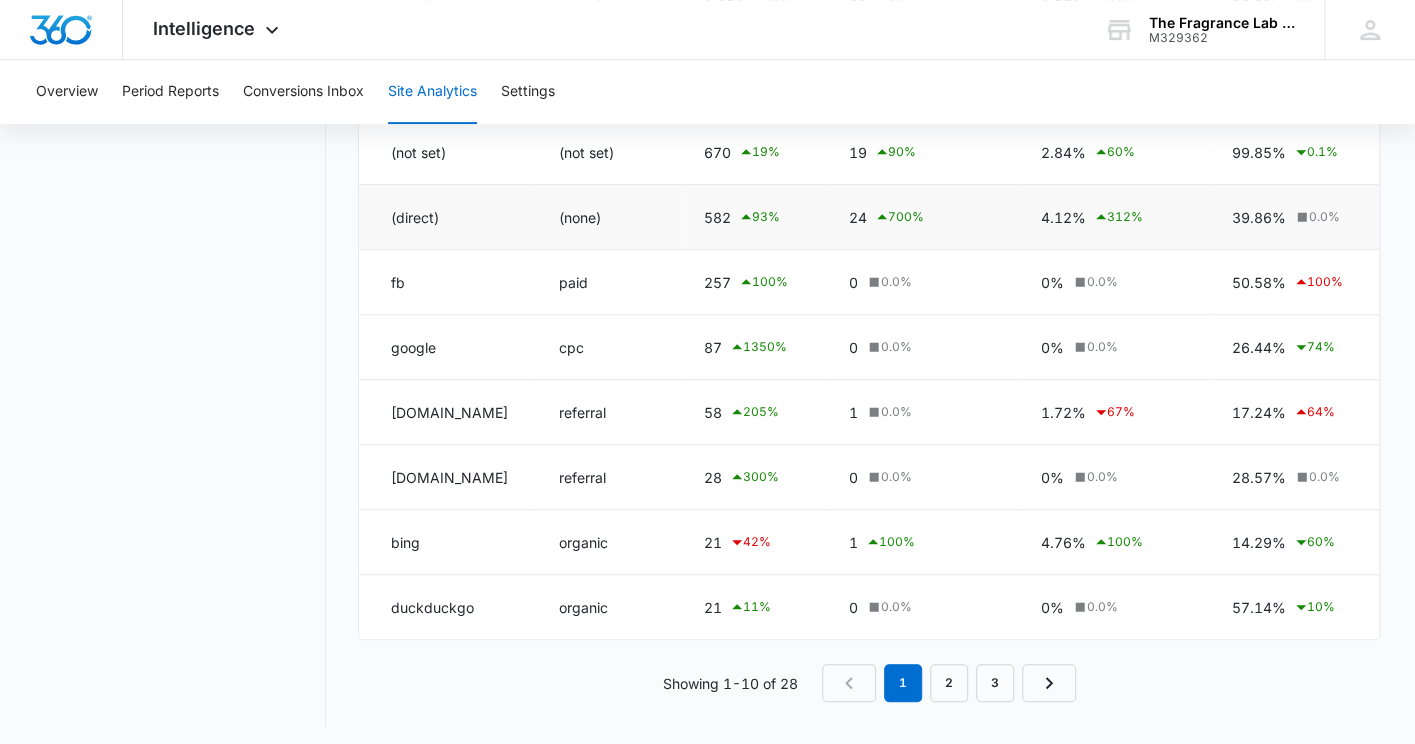 scroll, scrollTop: 444, scrollLeft: 0, axis: vertical 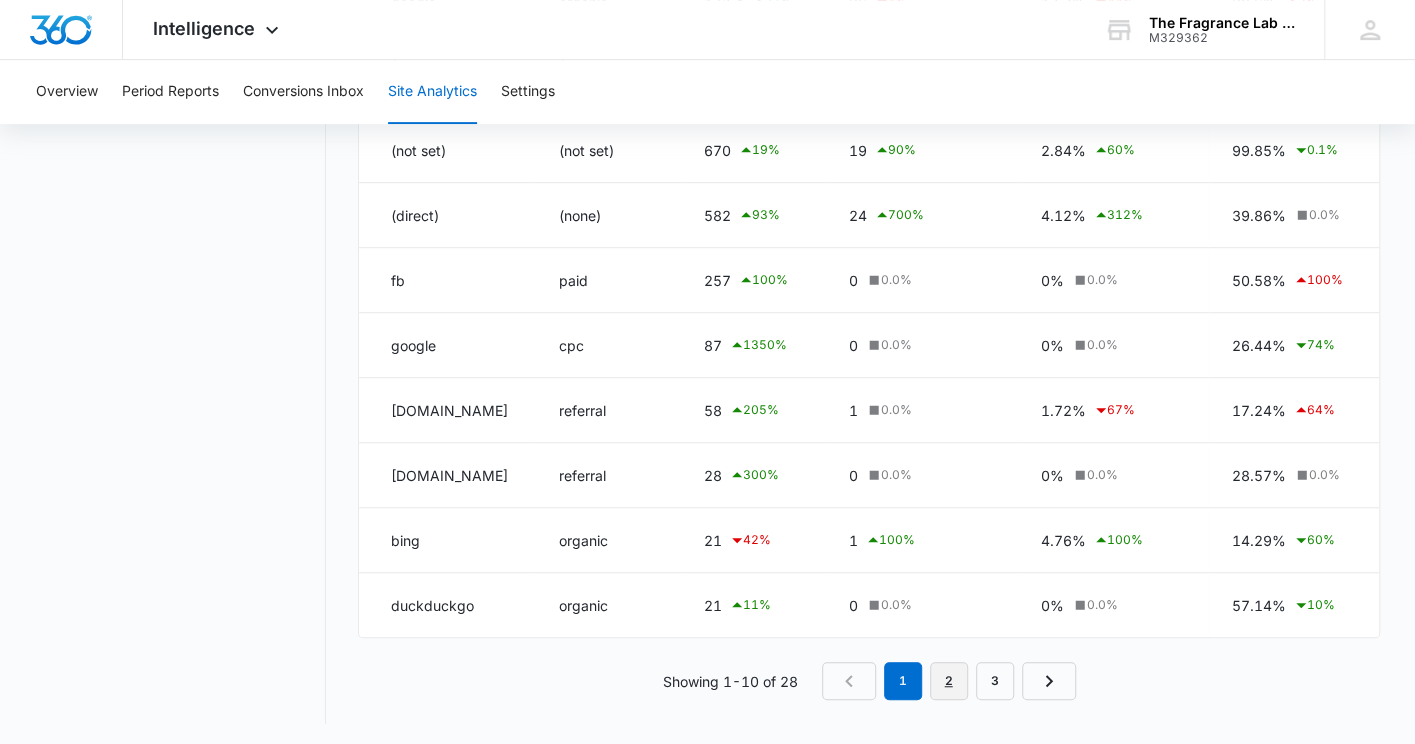 click on "2" at bounding box center [949, 681] 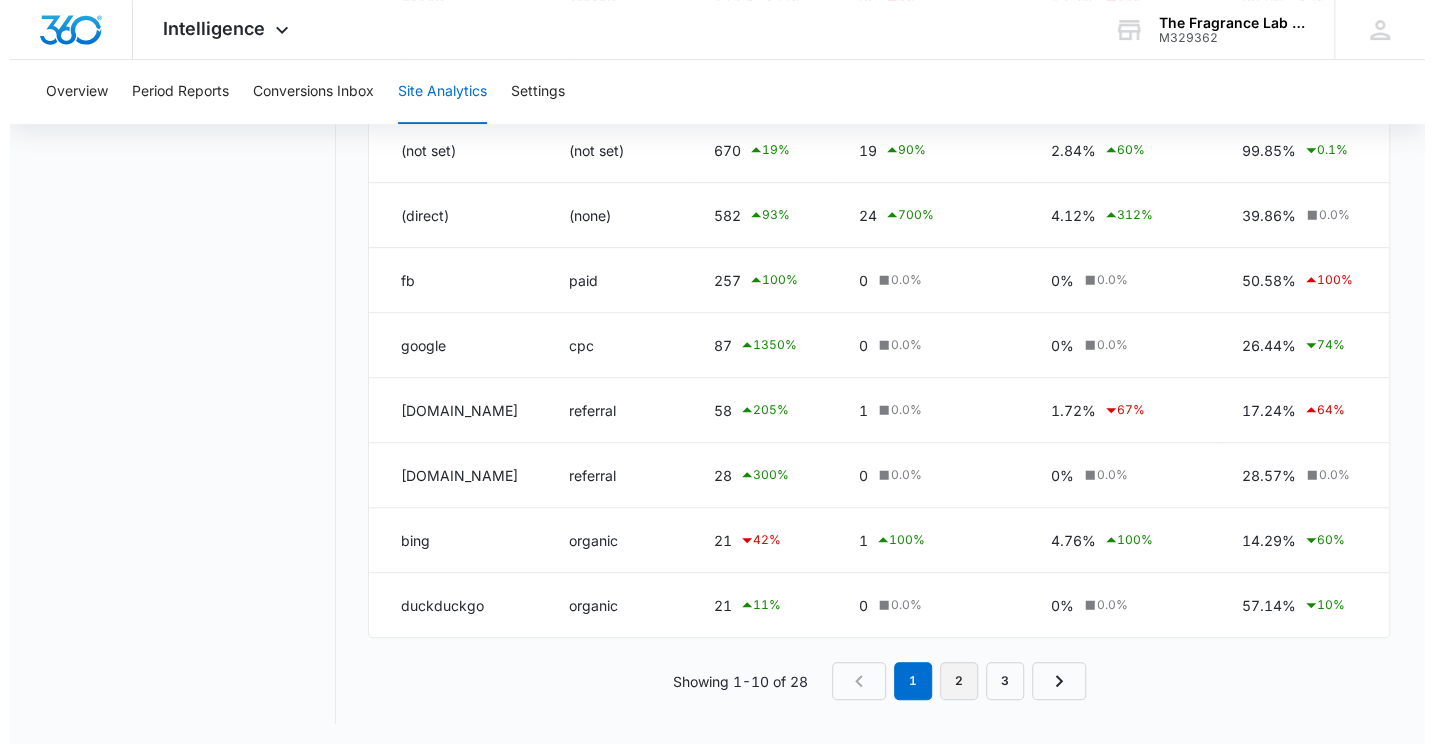 scroll, scrollTop: 0, scrollLeft: 0, axis: both 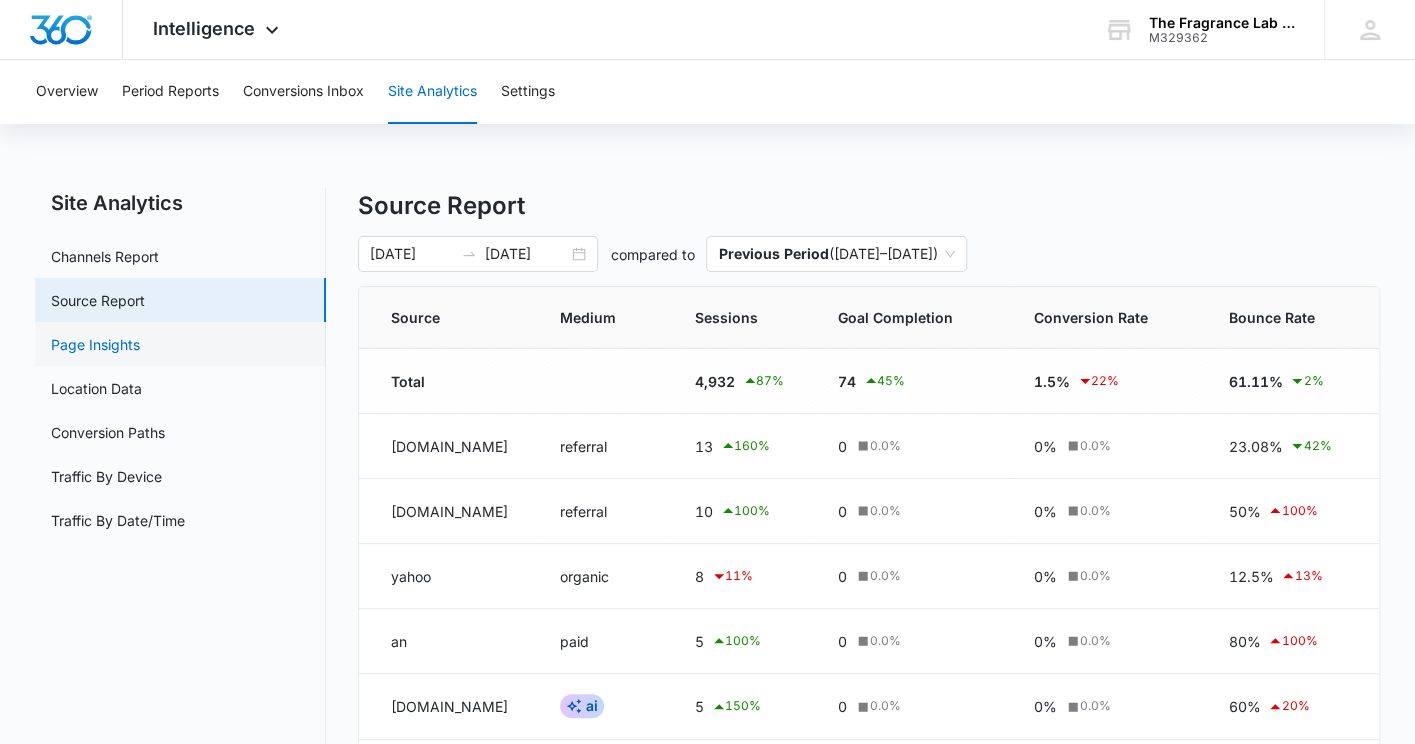 click on "Page Insights" at bounding box center (95, 344) 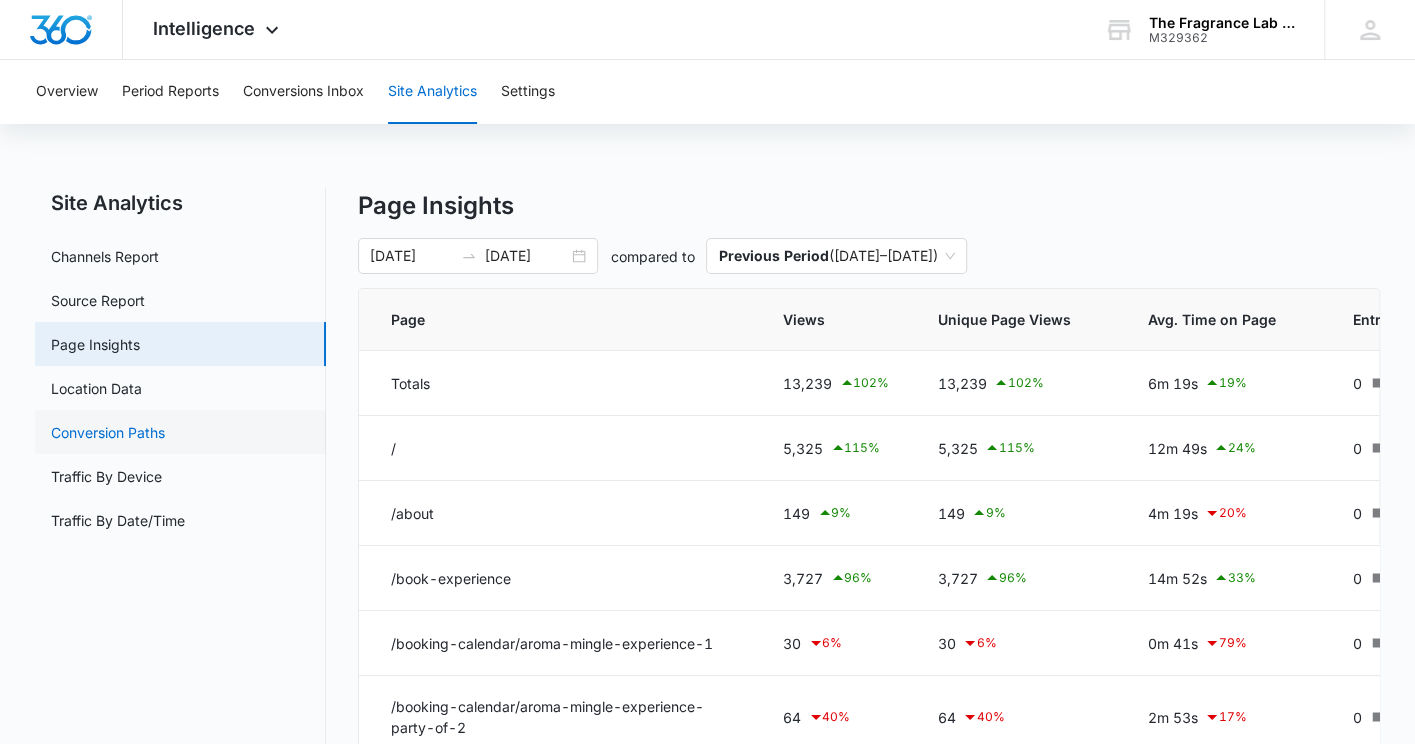 click on "Conversion Paths" at bounding box center [108, 432] 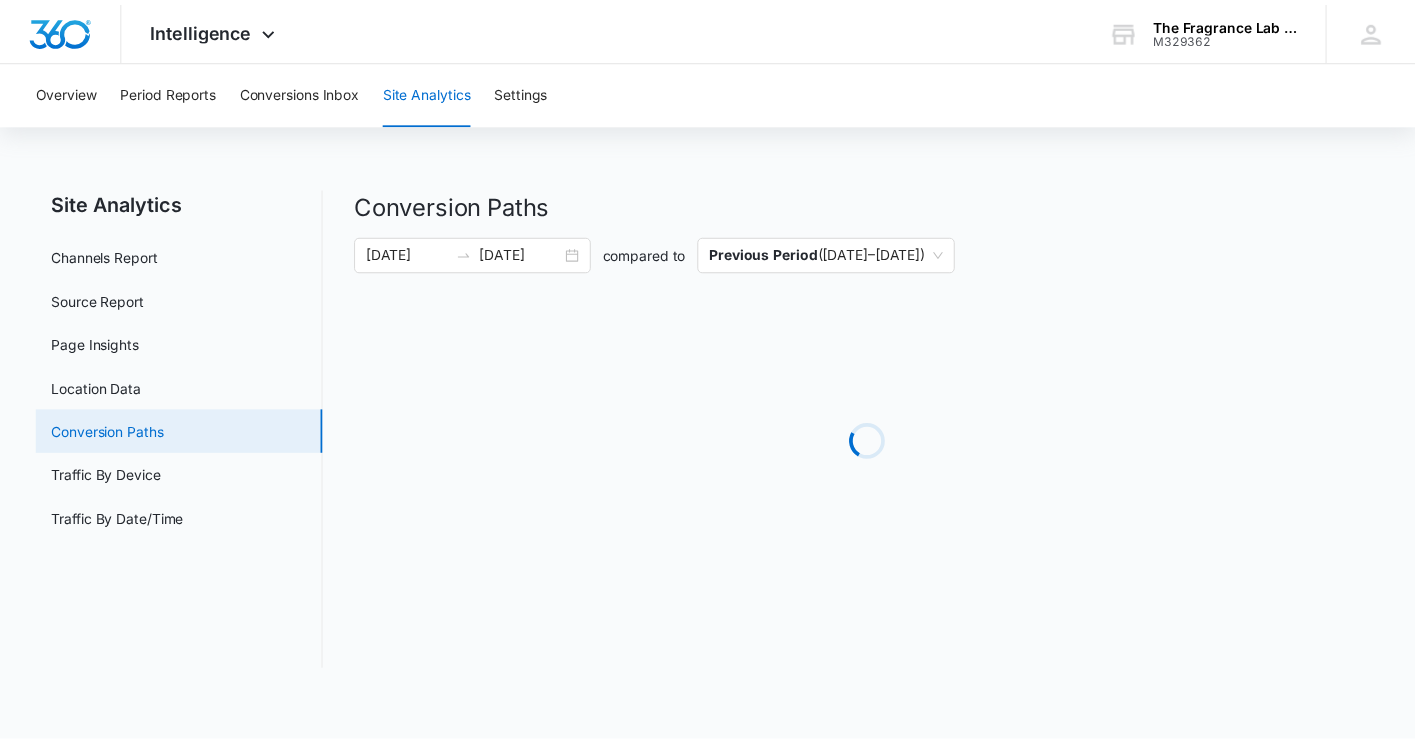 scroll, scrollTop: 0, scrollLeft: 0, axis: both 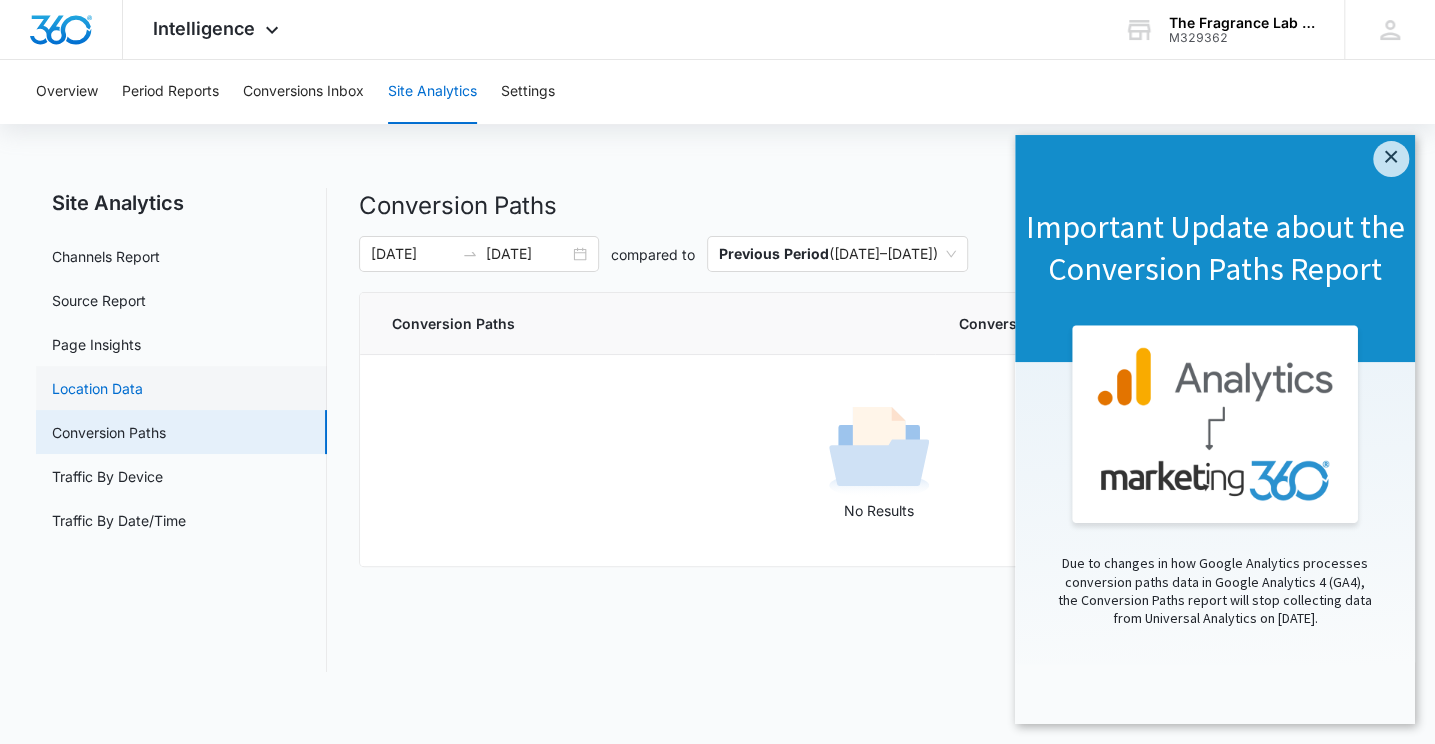 click on "Location Data" at bounding box center [97, 388] 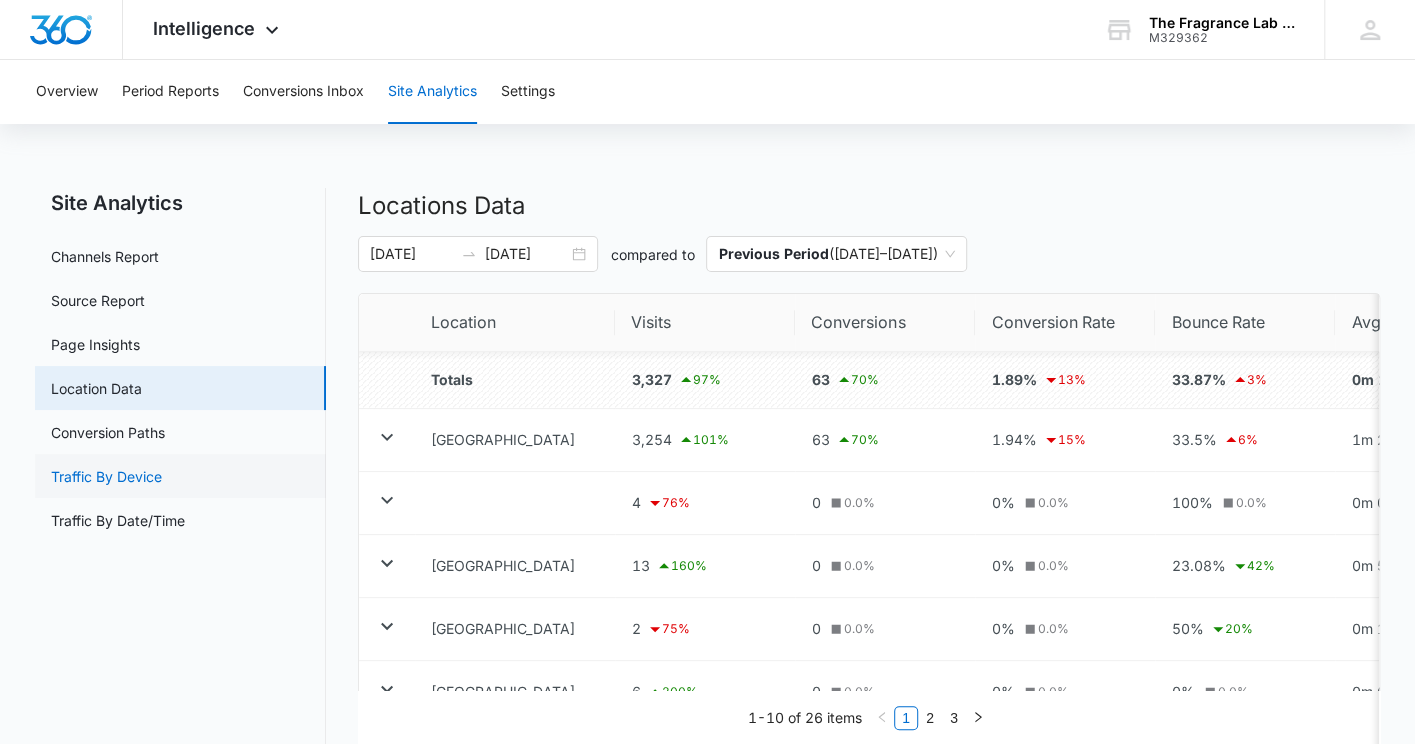 click on "Traffic By Device" at bounding box center [106, 476] 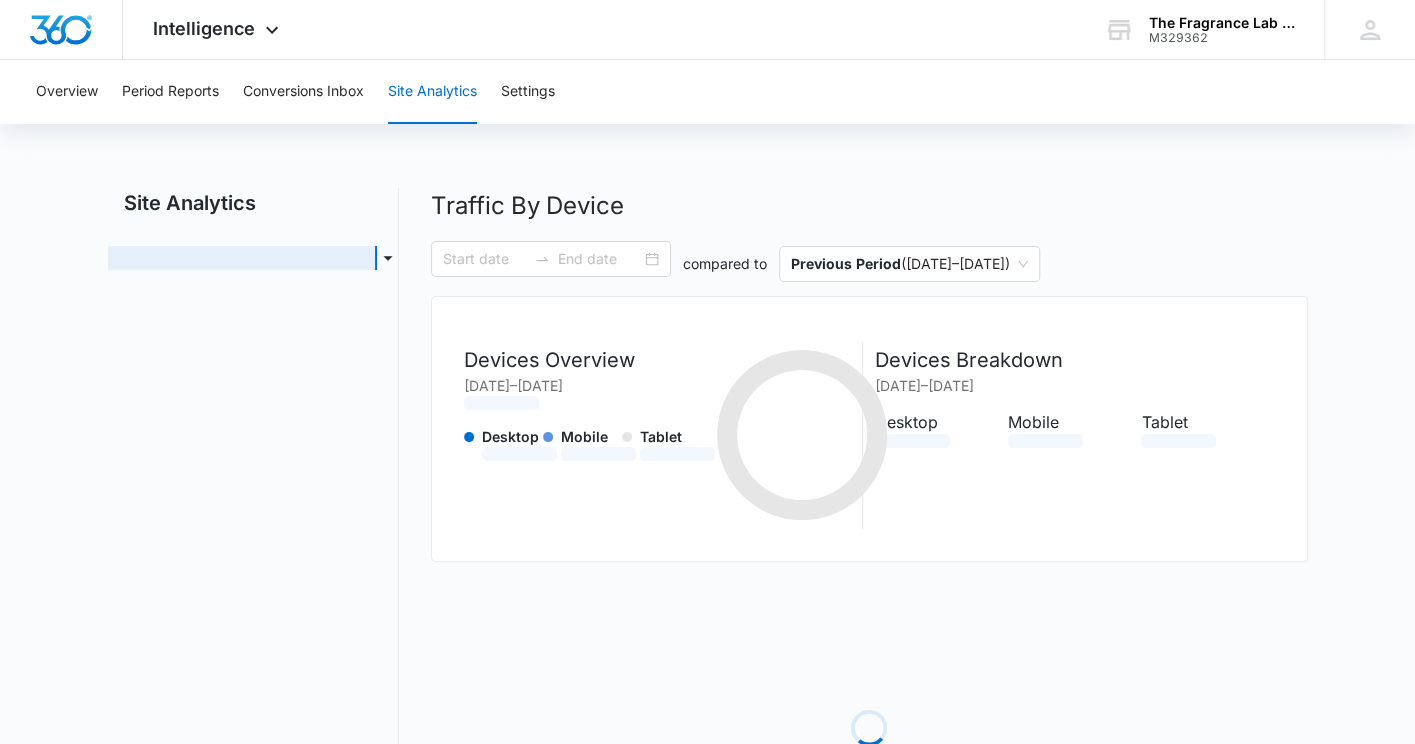 type on "[DATE]" 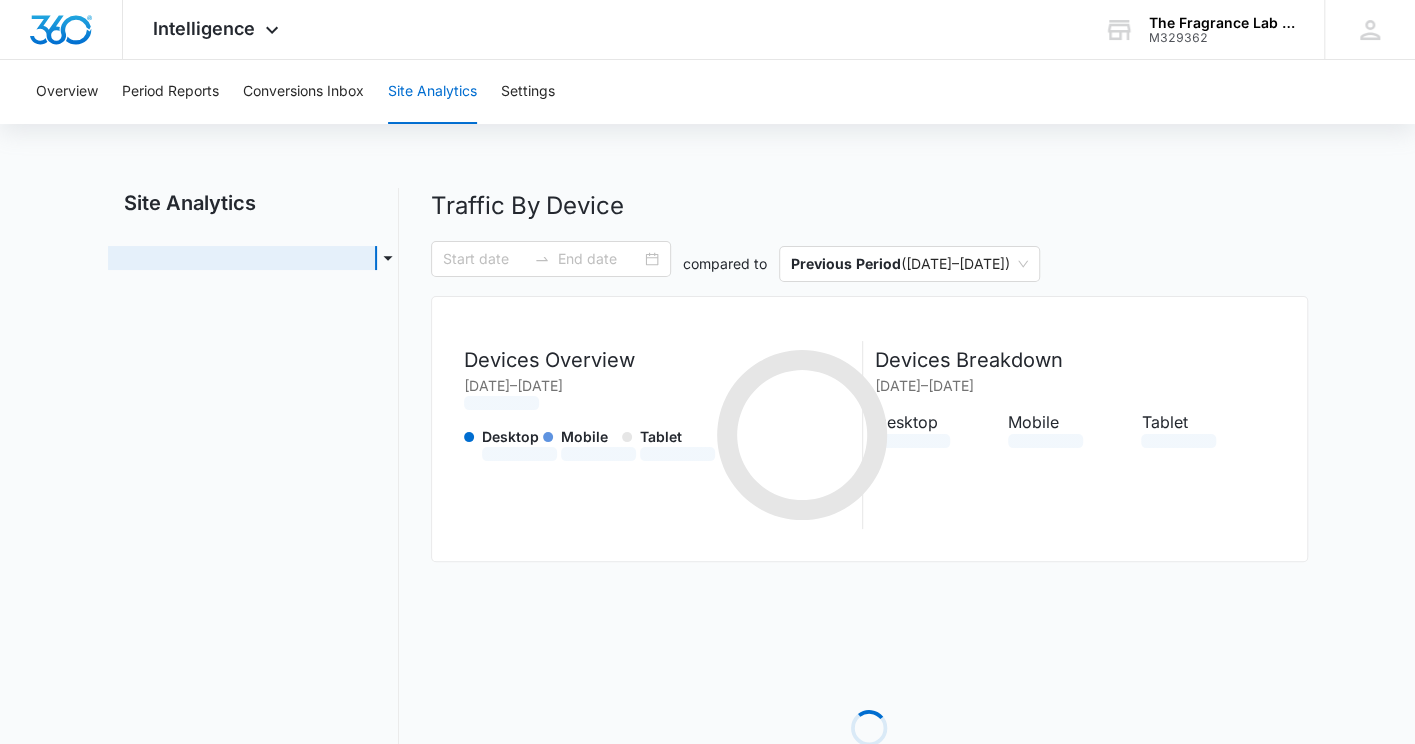 type on "[DATE]" 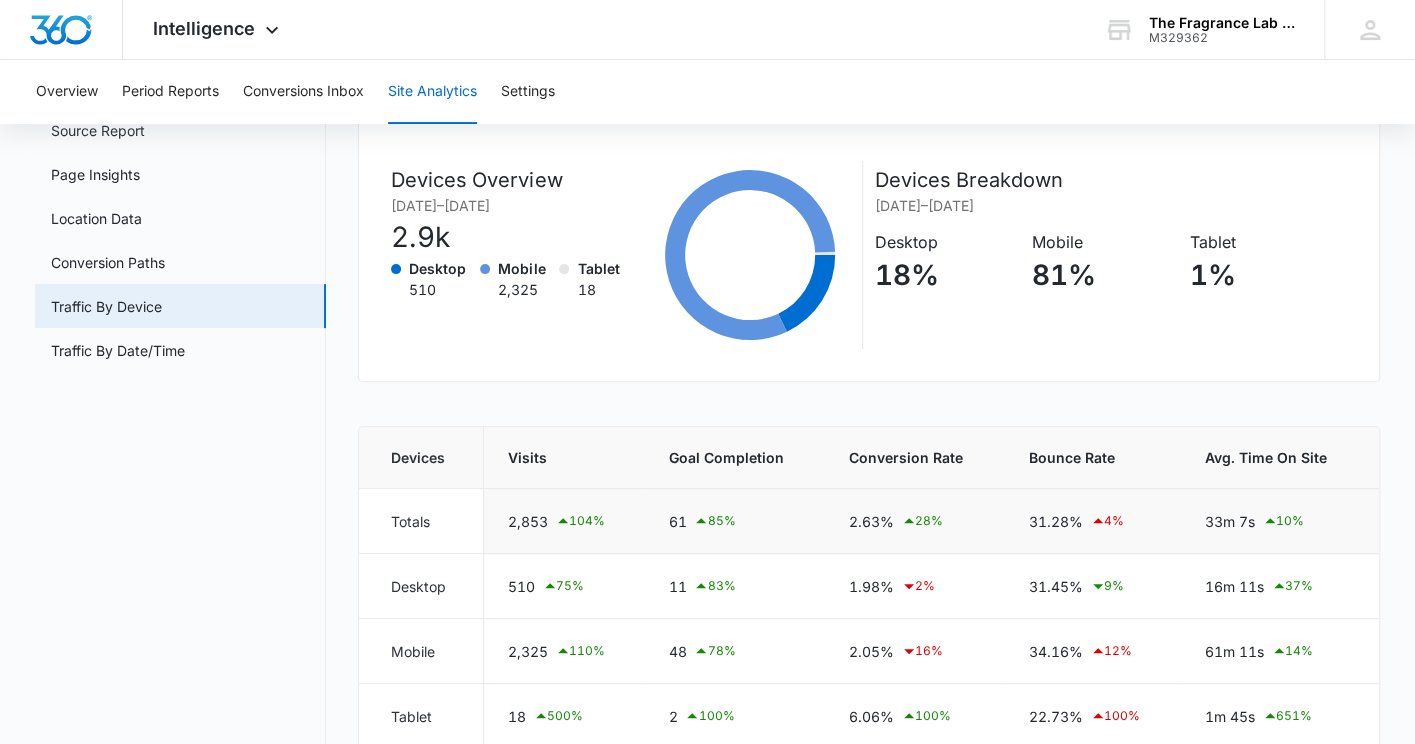 scroll, scrollTop: 196, scrollLeft: 0, axis: vertical 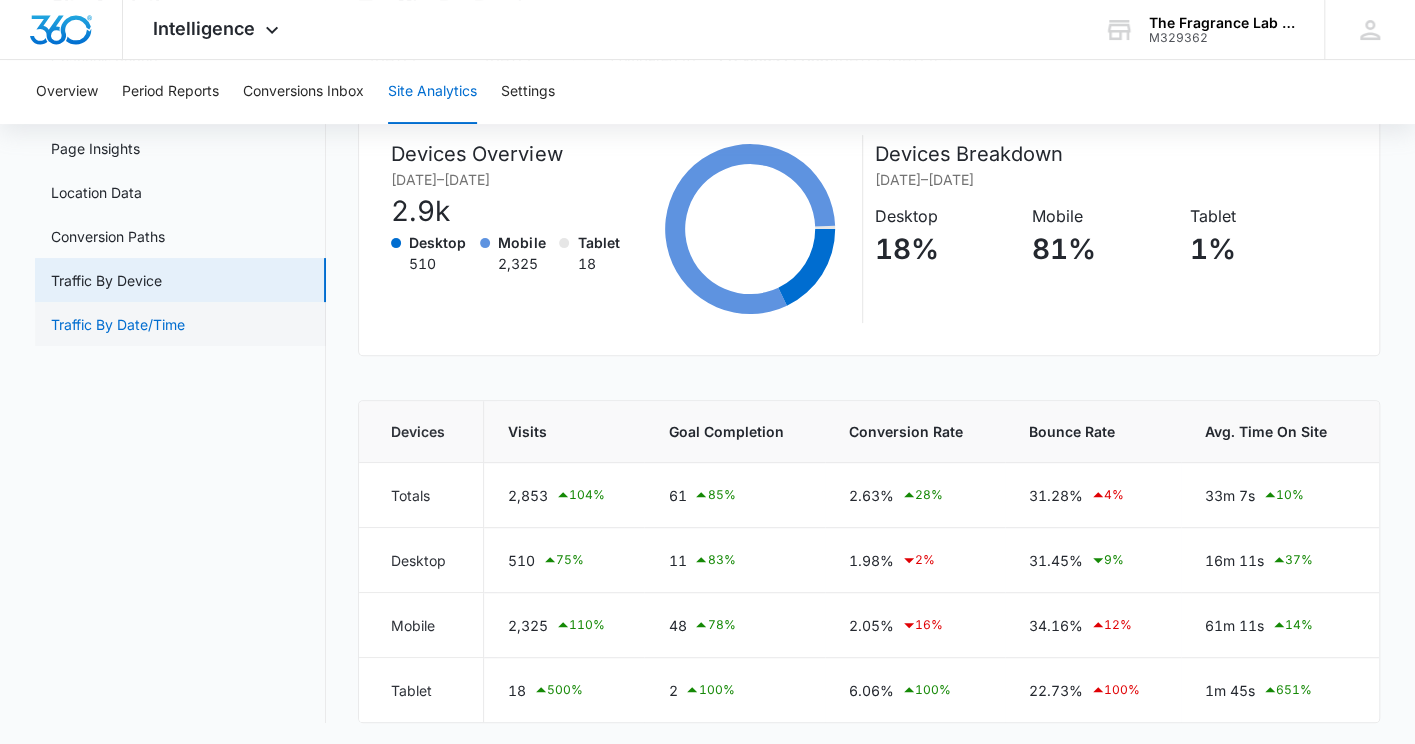 click on "Traffic By Date/Time" at bounding box center [118, 324] 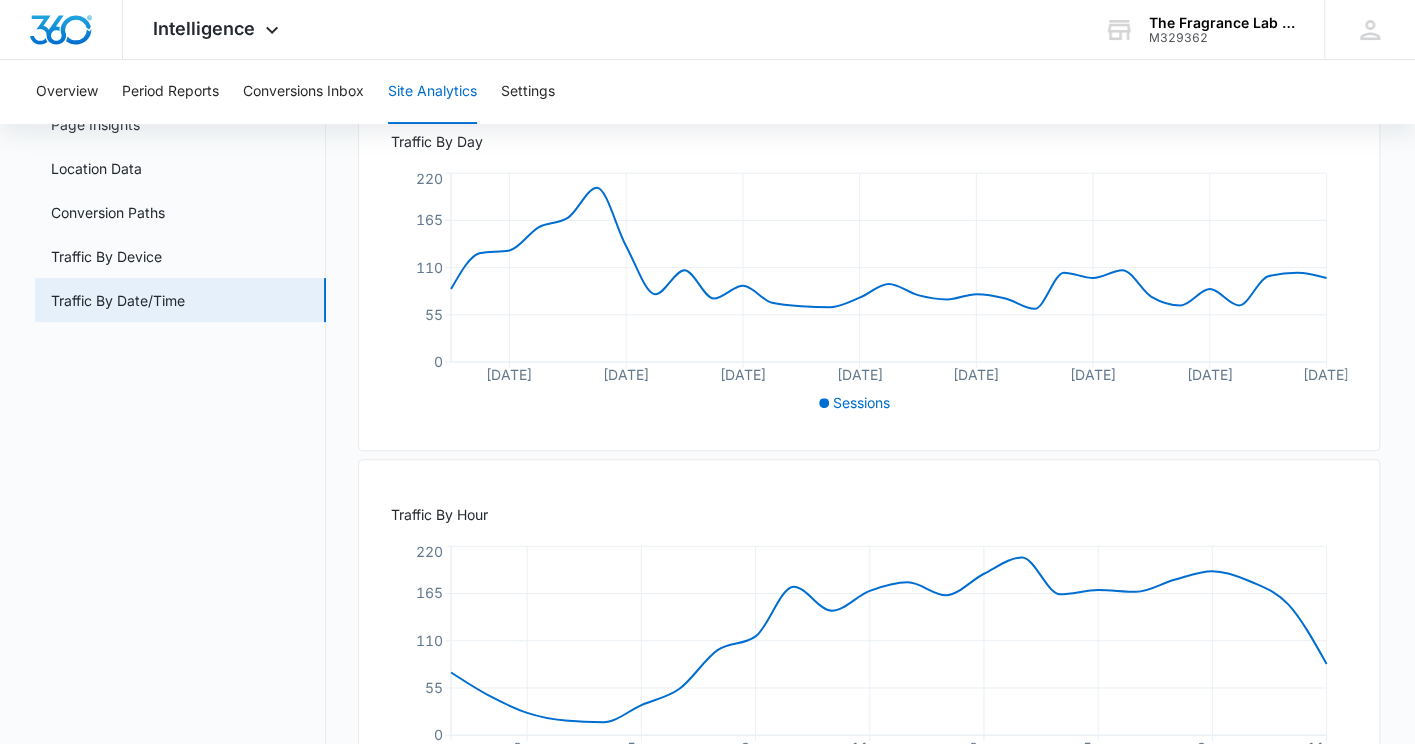 scroll, scrollTop: 0, scrollLeft: 0, axis: both 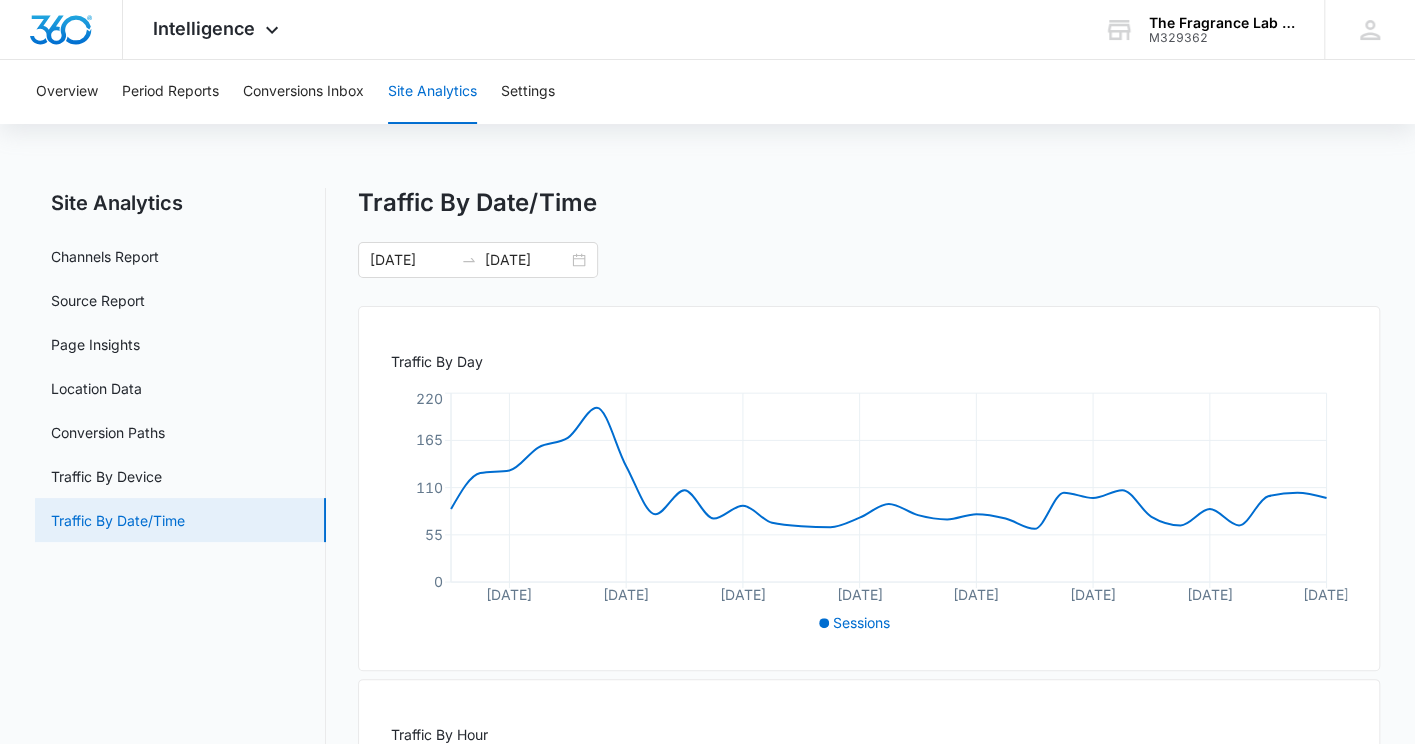 click on "Traffic By Date/Time" at bounding box center [118, 520] 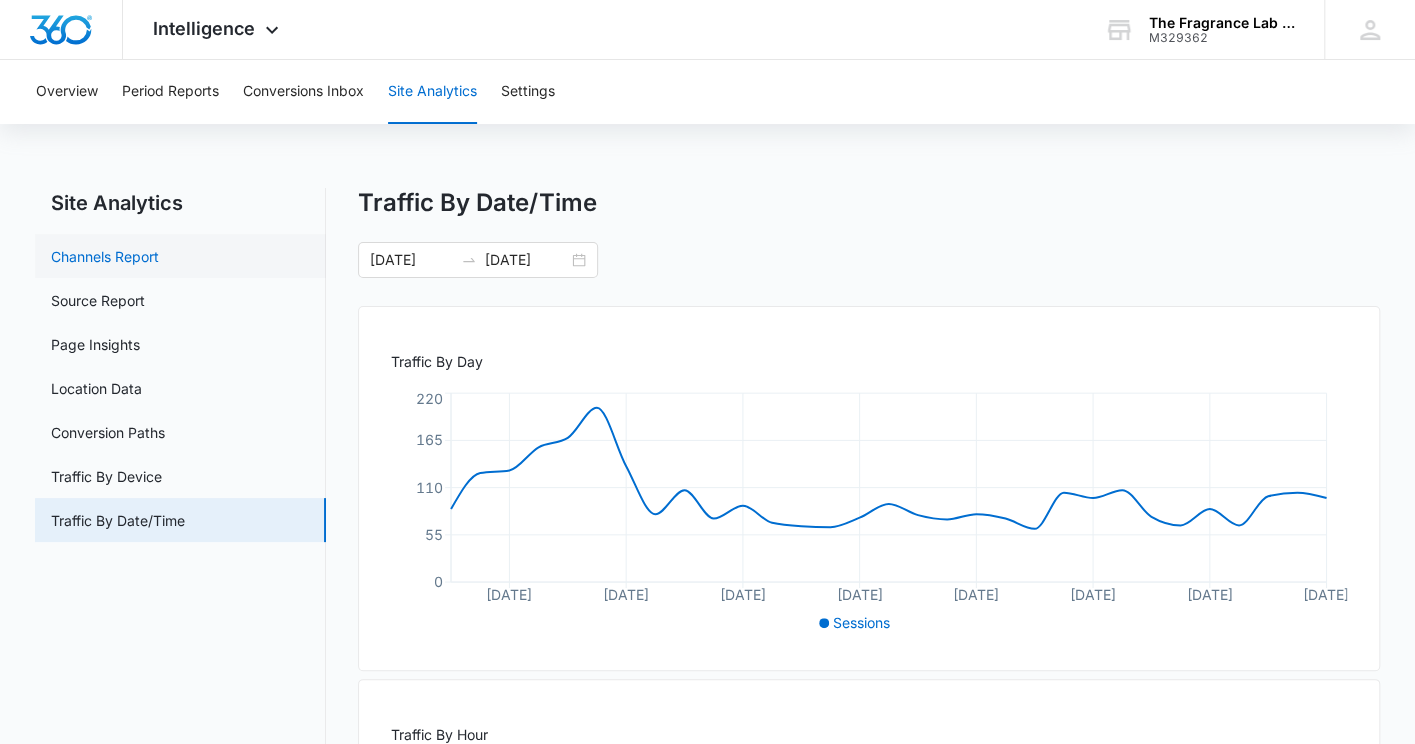 click on "Channels Report" at bounding box center [105, 256] 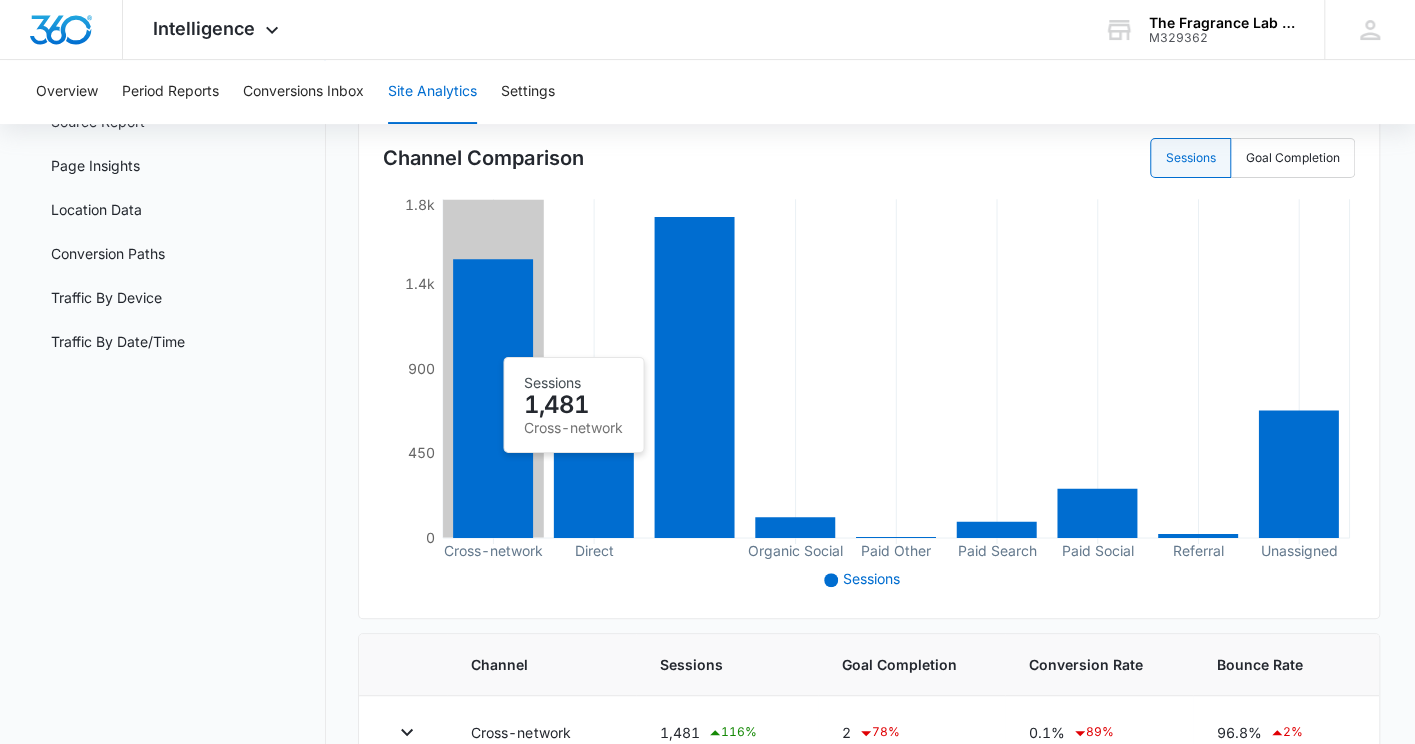 scroll, scrollTop: 180, scrollLeft: 0, axis: vertical 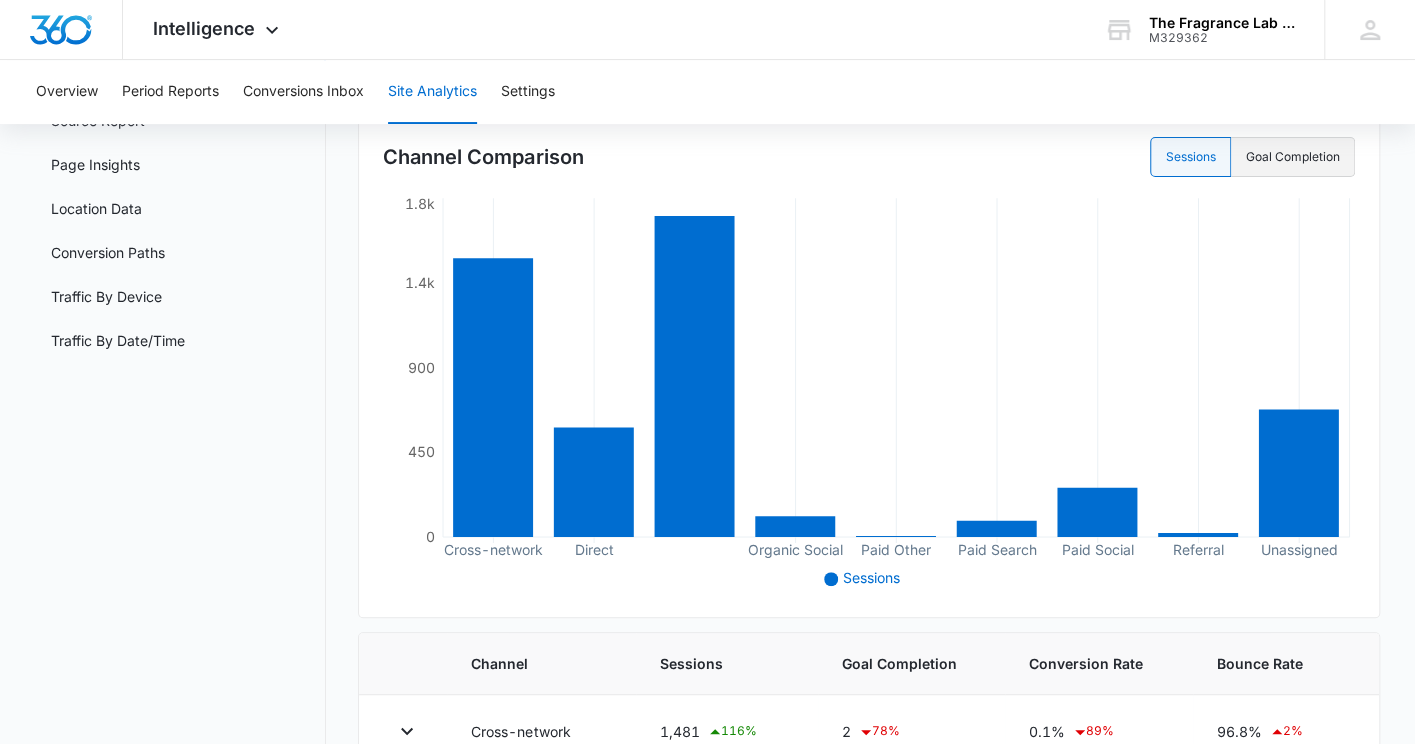 click on "Goal Completion" at bounding box center (1293, 157) 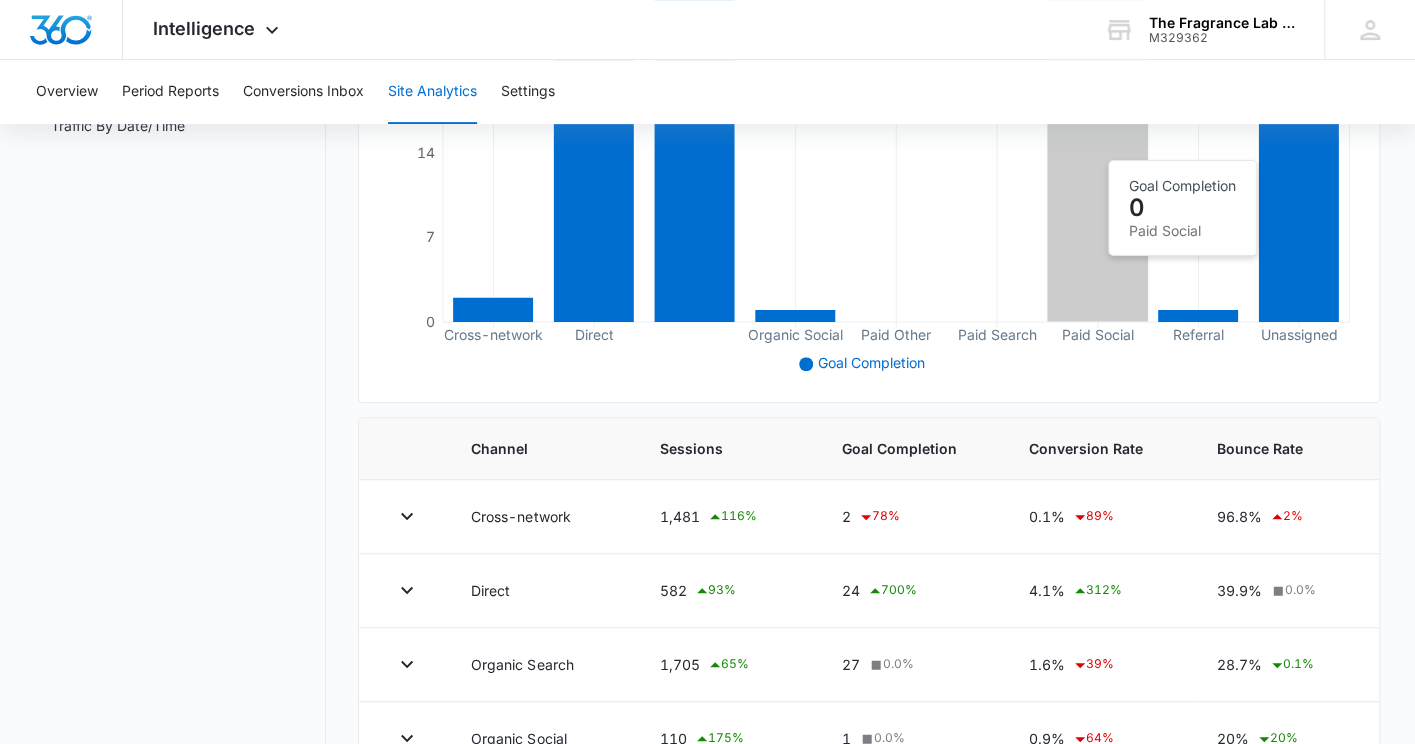scroll, scrollTop: 495, scrollLeft: 0, axis: vertical 